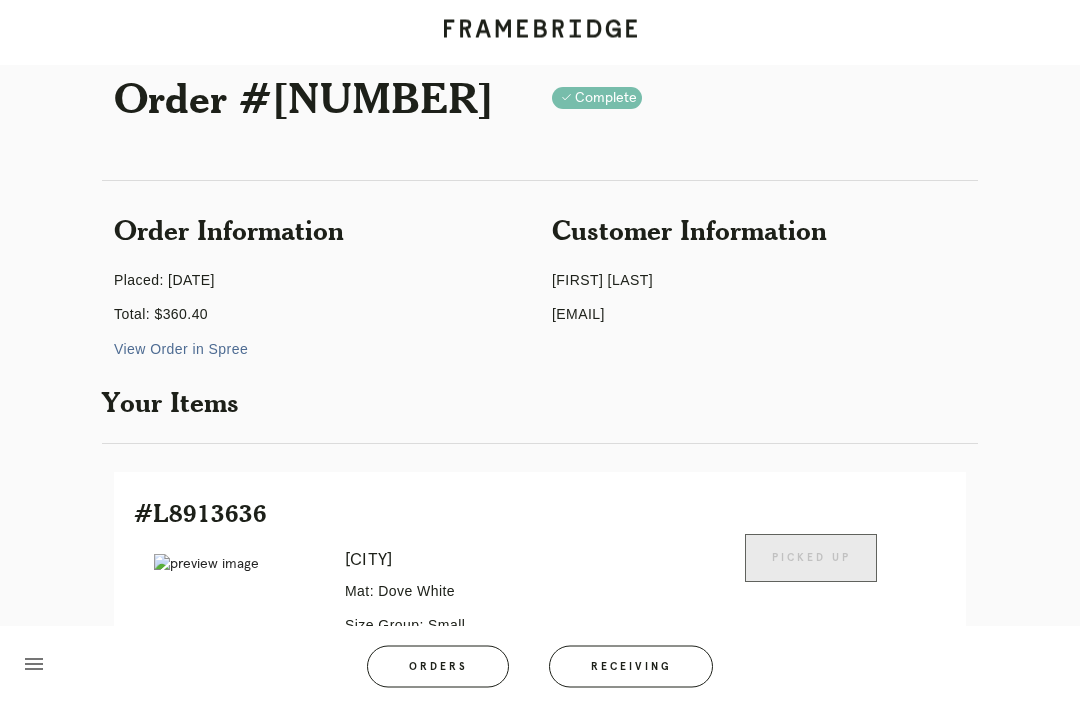 scroll, scrollTop: 0, scrollLeft: 0, axis: both 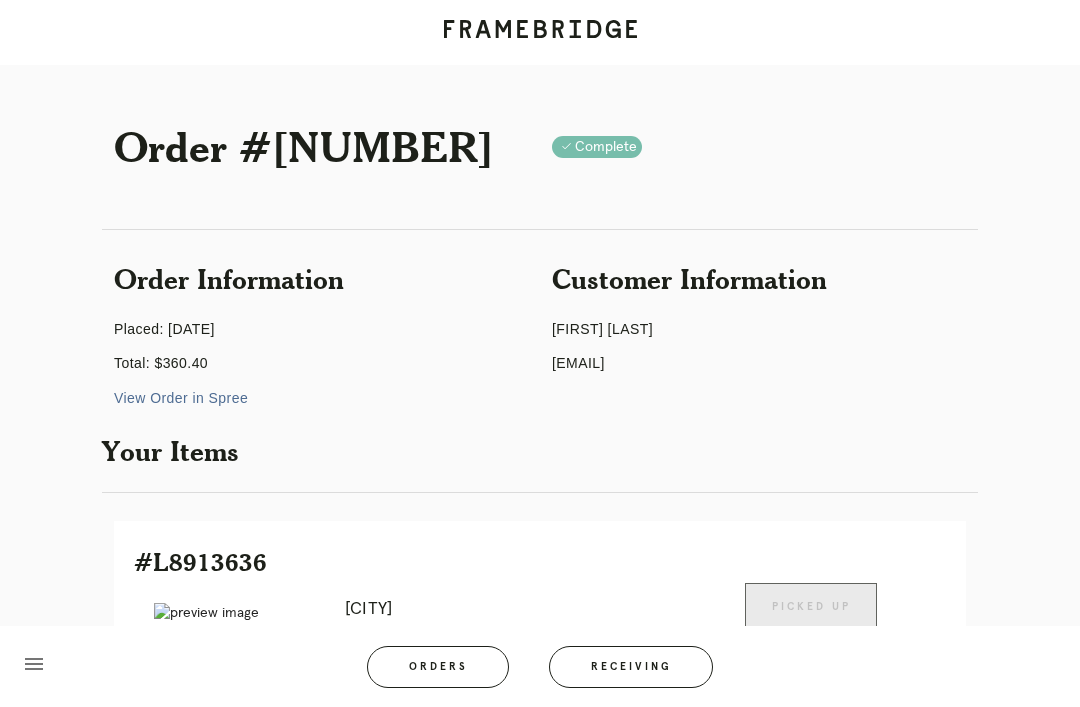 click on "Orders" at bounding box center (438, 667) 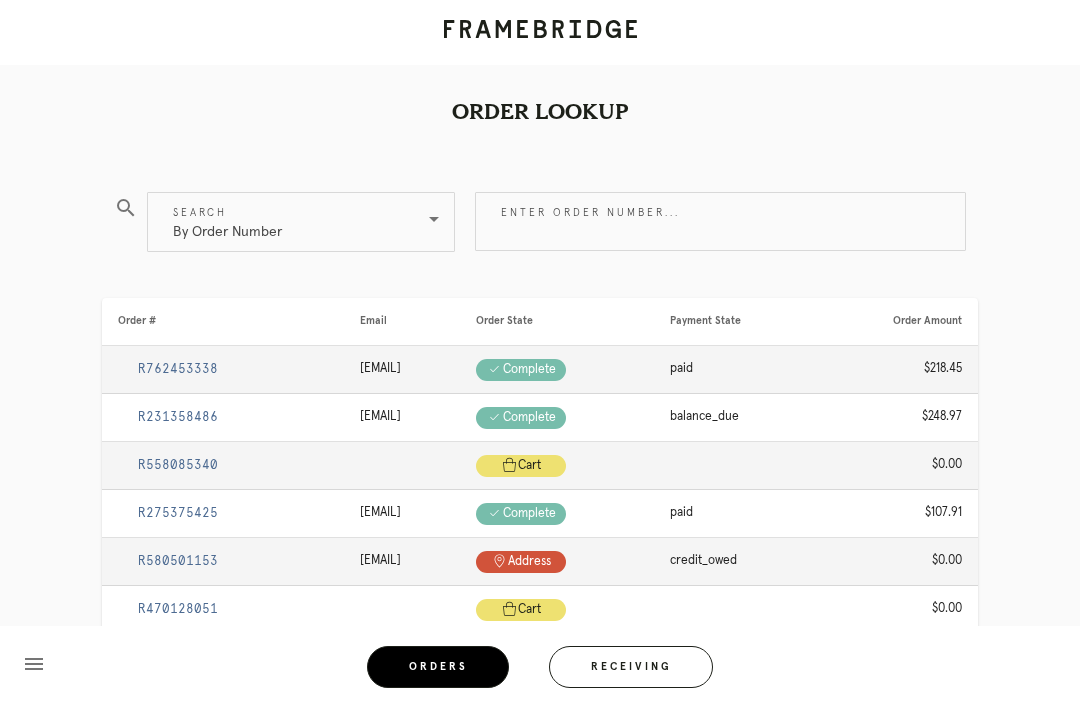 scroll, scrollTop: 2, scrollLeft: 0, axis: vertical 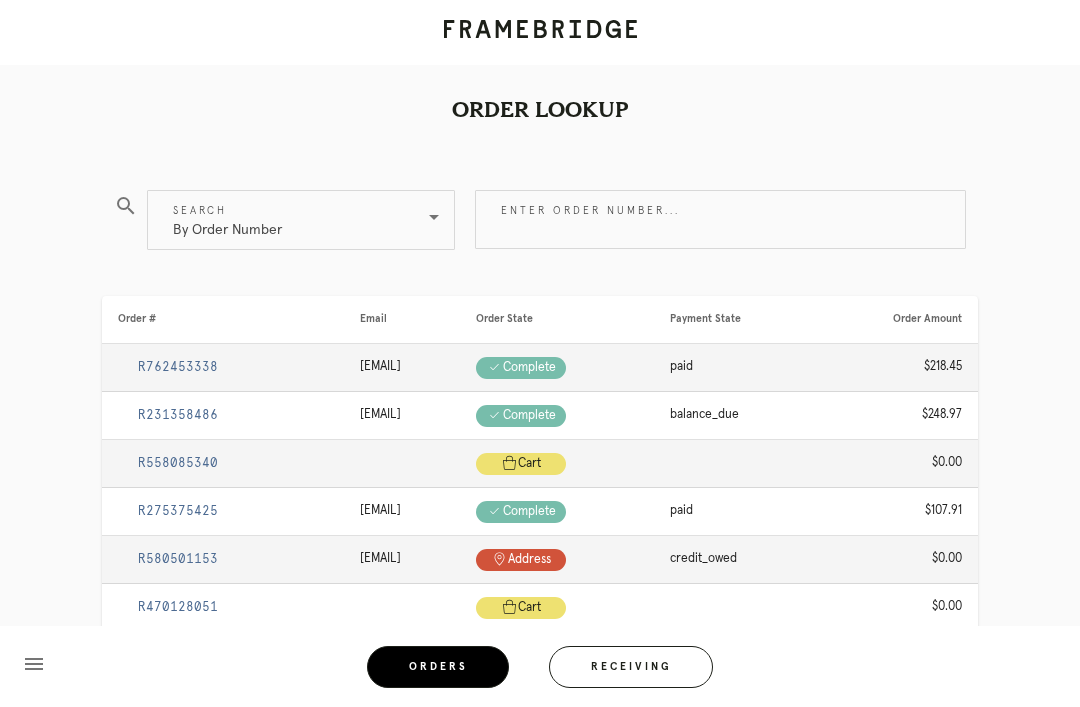 click on "Receiving" at bounding box center (631, 667) 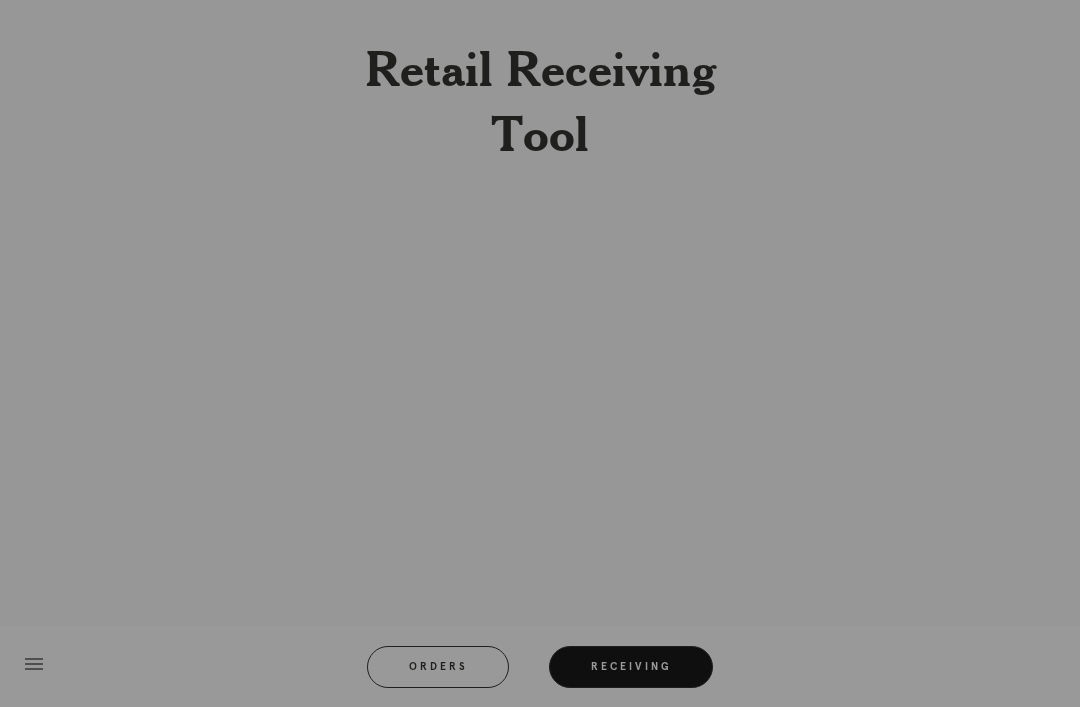 click at bounding box center [540, 353] 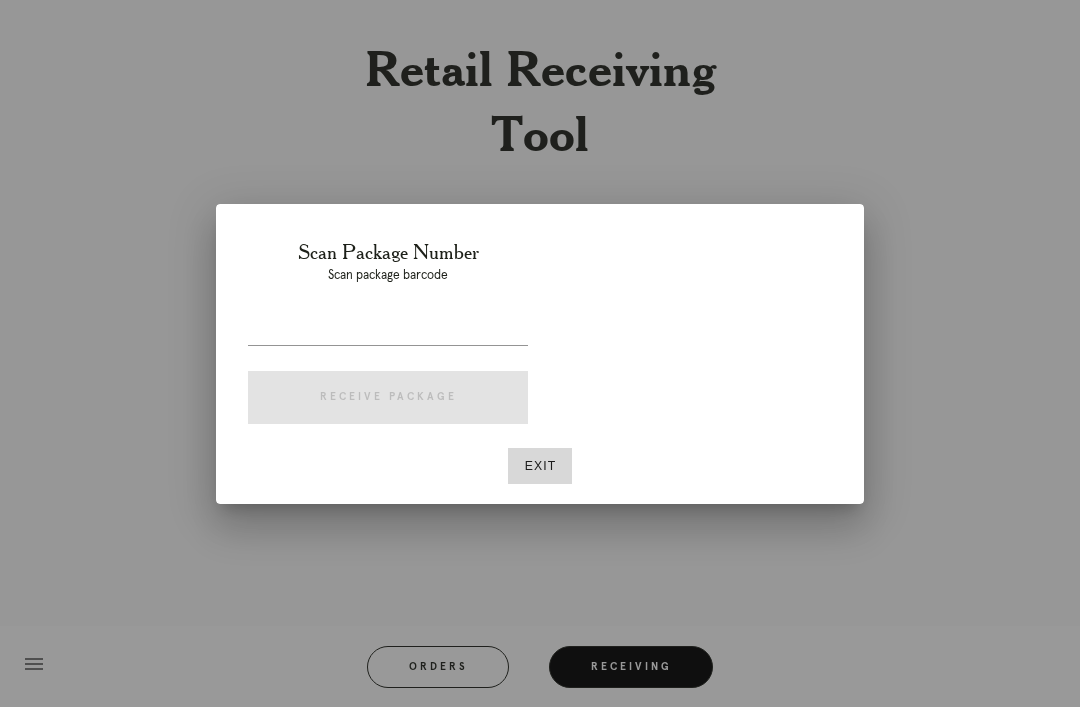 click at bounding box center [540, 353] 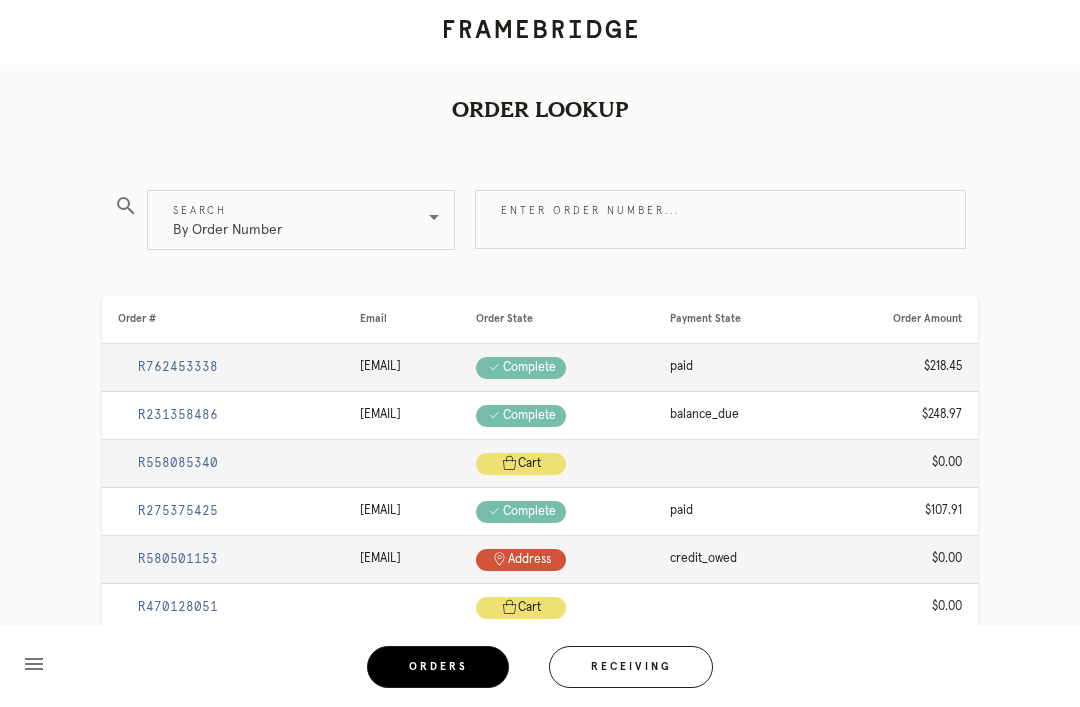 click on "Receiving" at bounding box center (631, 667) 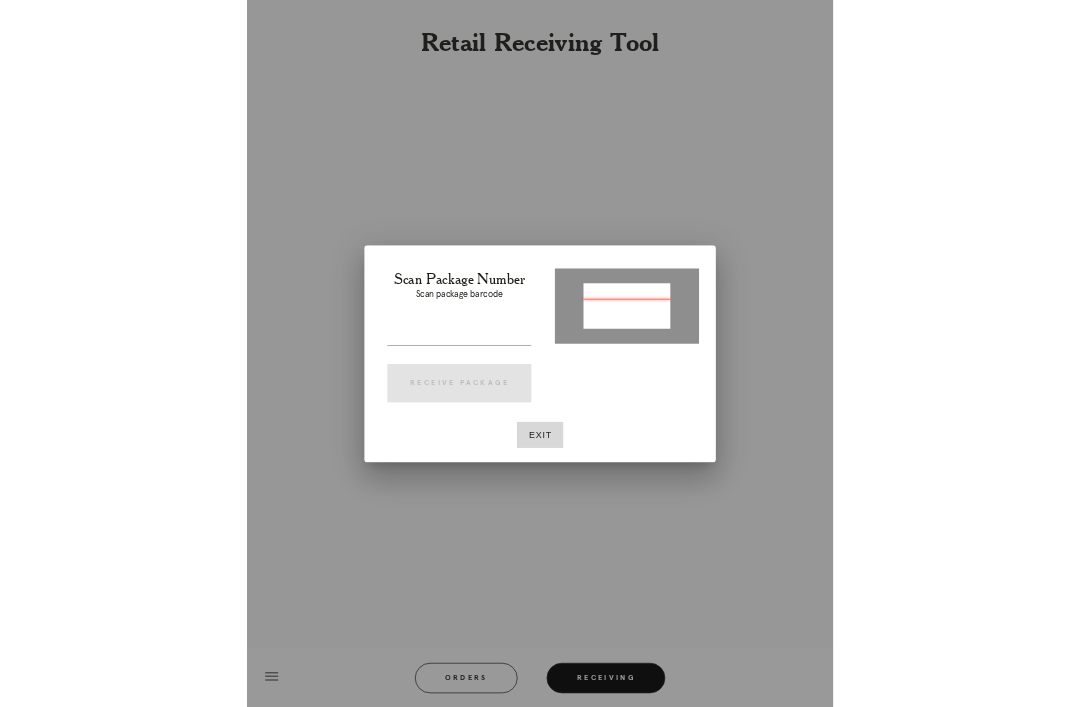 scroll, scrollTop: 2, scrollLeft: 0, axis: vertical 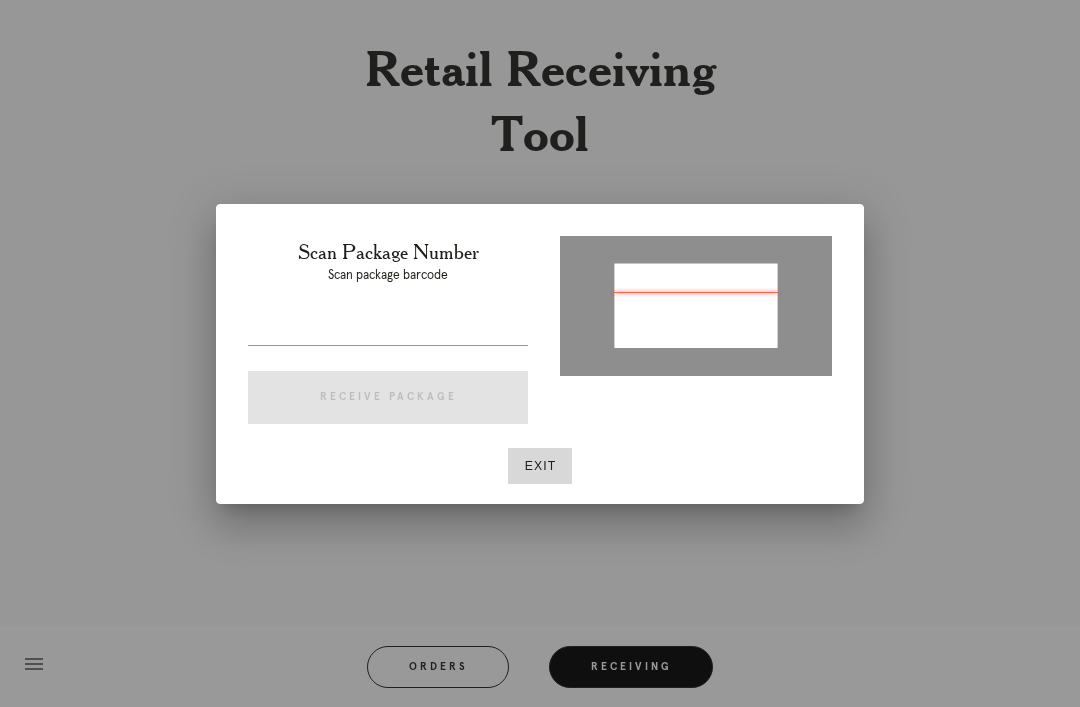 type on "P710290748703312" 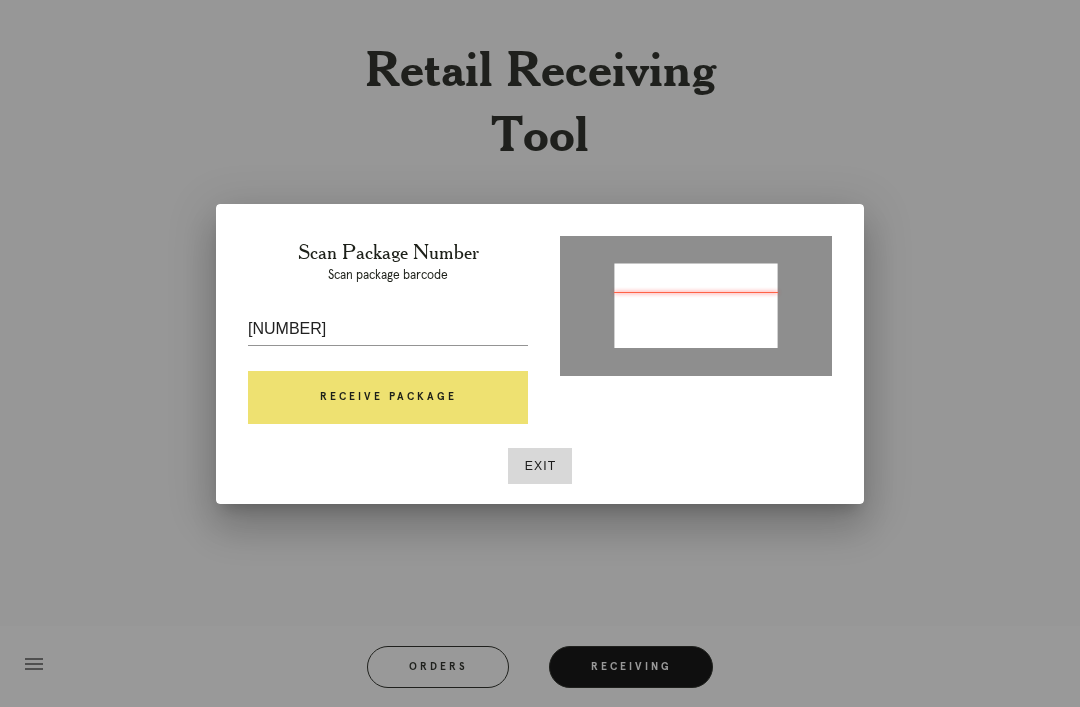 click on "Receive Package" at bounding box center (388, 398) 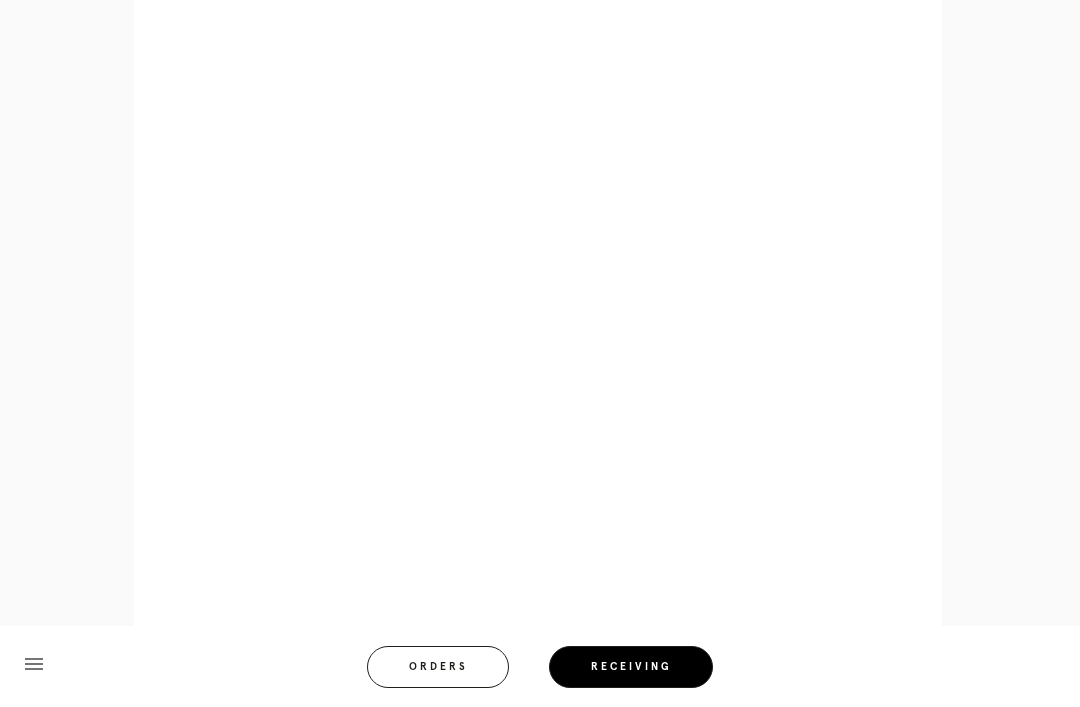 scroll, scrollTop: 858, scrollLeft: 0, axis: vertical 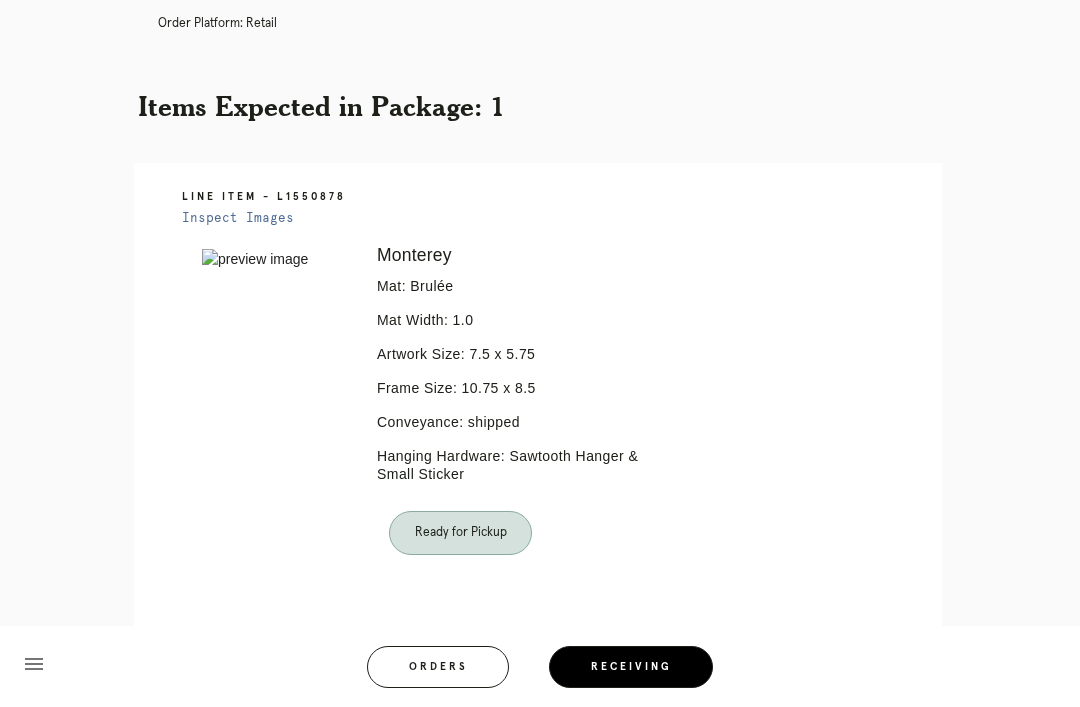 click on "Receiving" at bounding box center [631, 667] 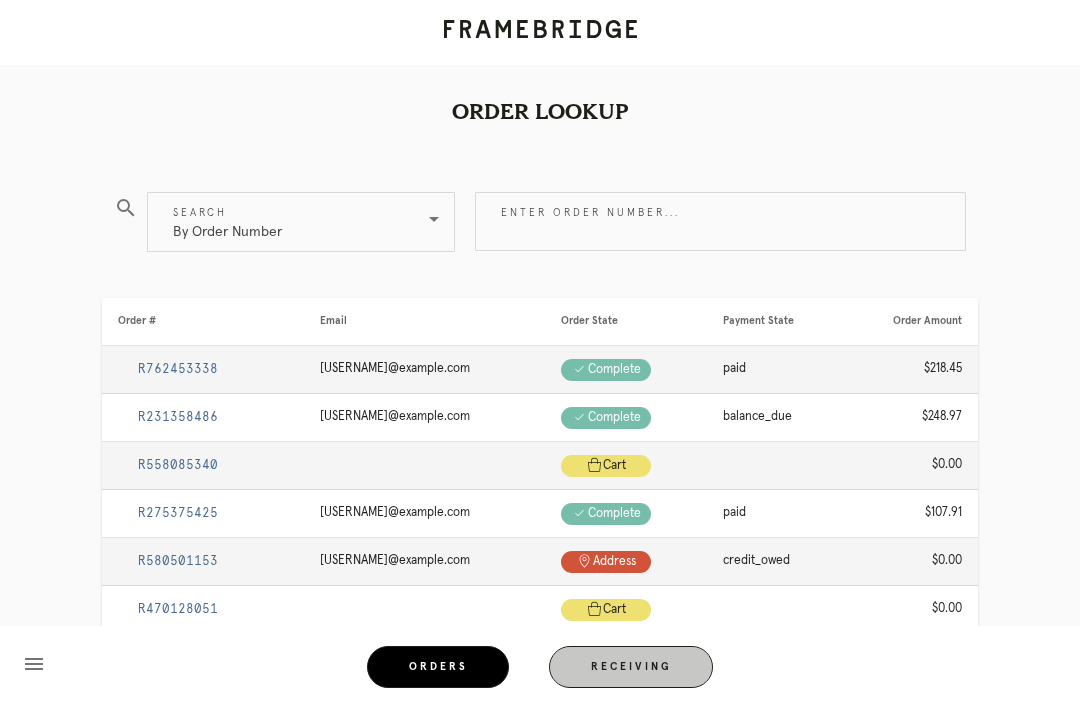 click on "Receiving" at bounding box center (631, 667) 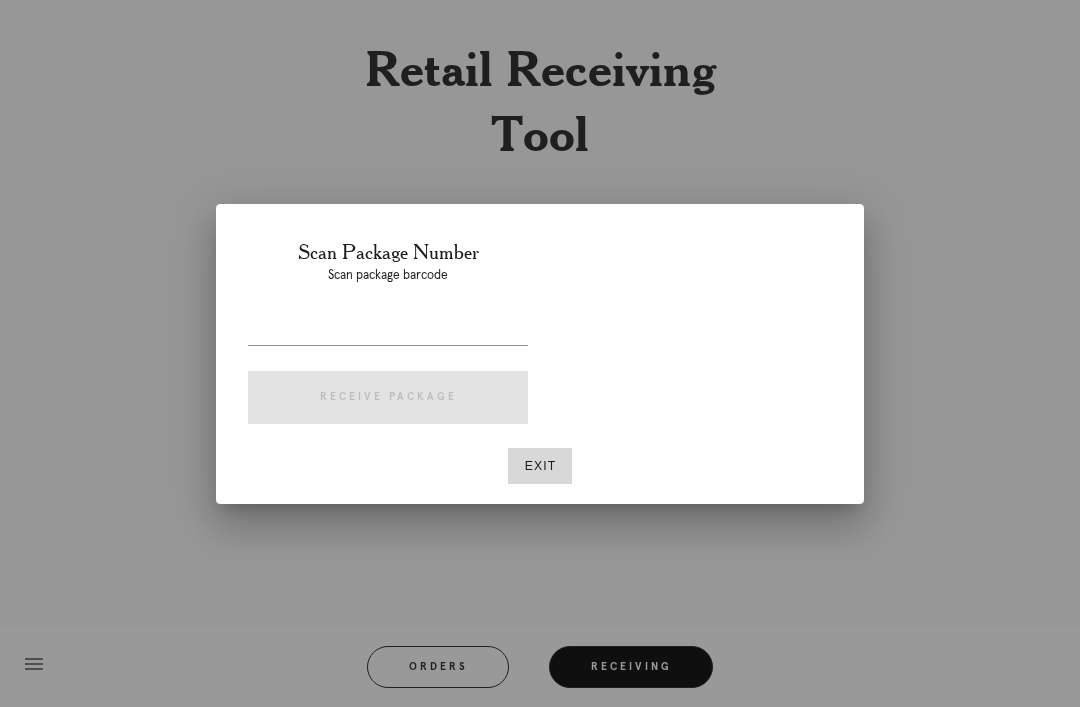 scroll, scrollTop: 64, scrollLeft: 0, axis: vertical 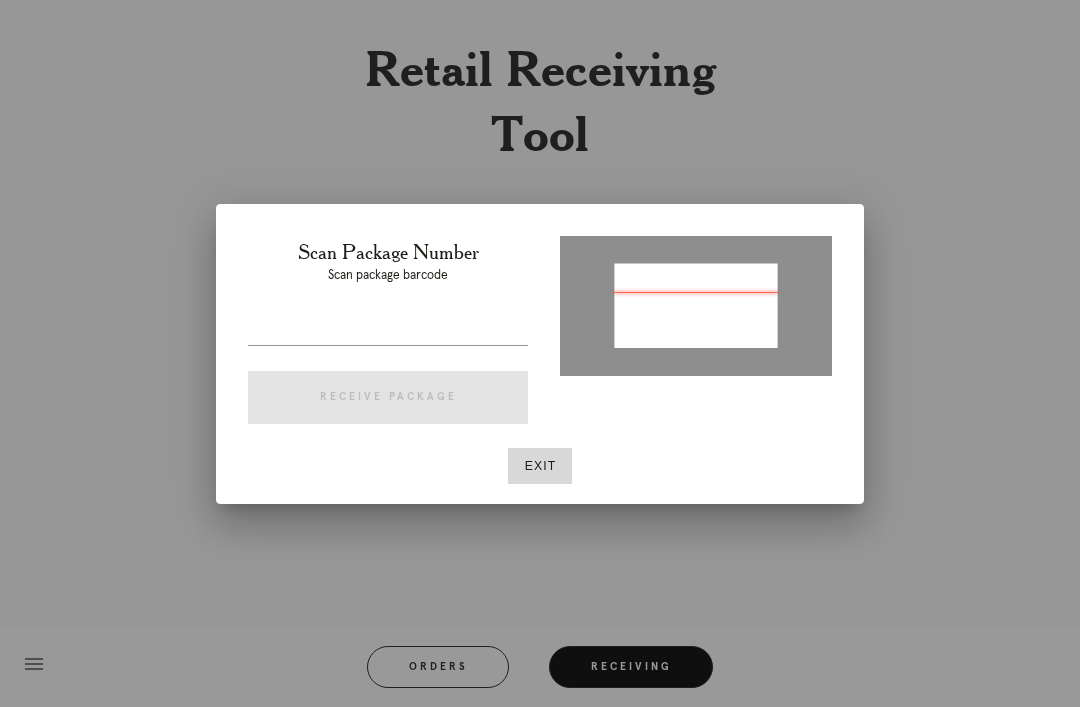 type on "P250001781675784" 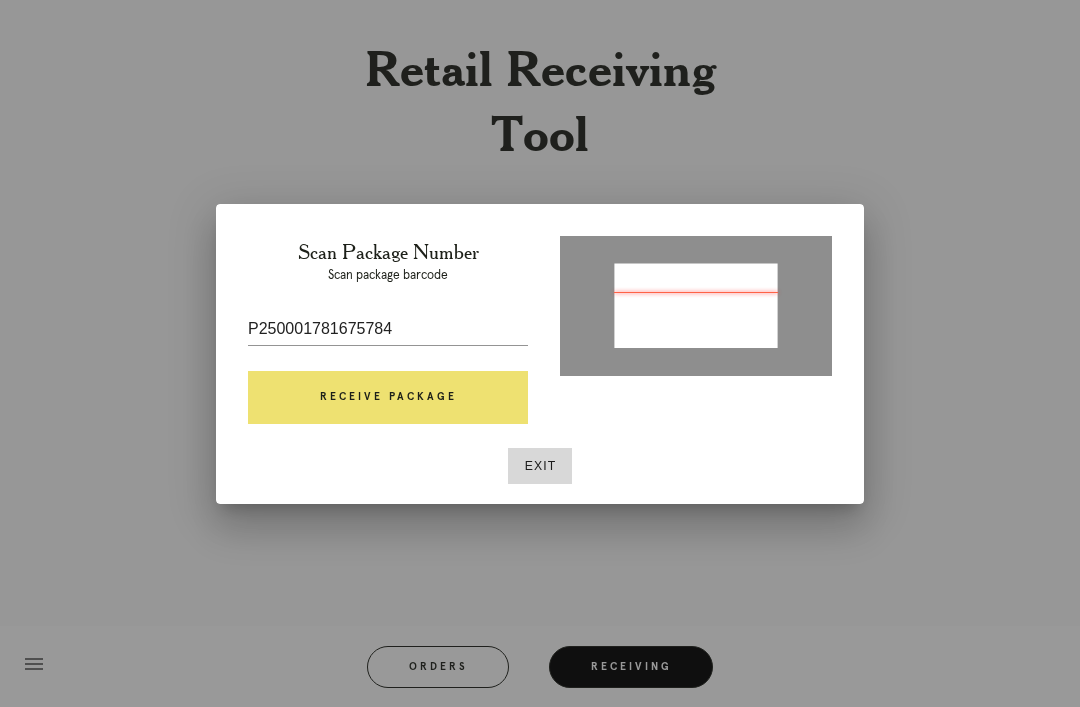click on "Receive Package" at bounding box center (388, 398) 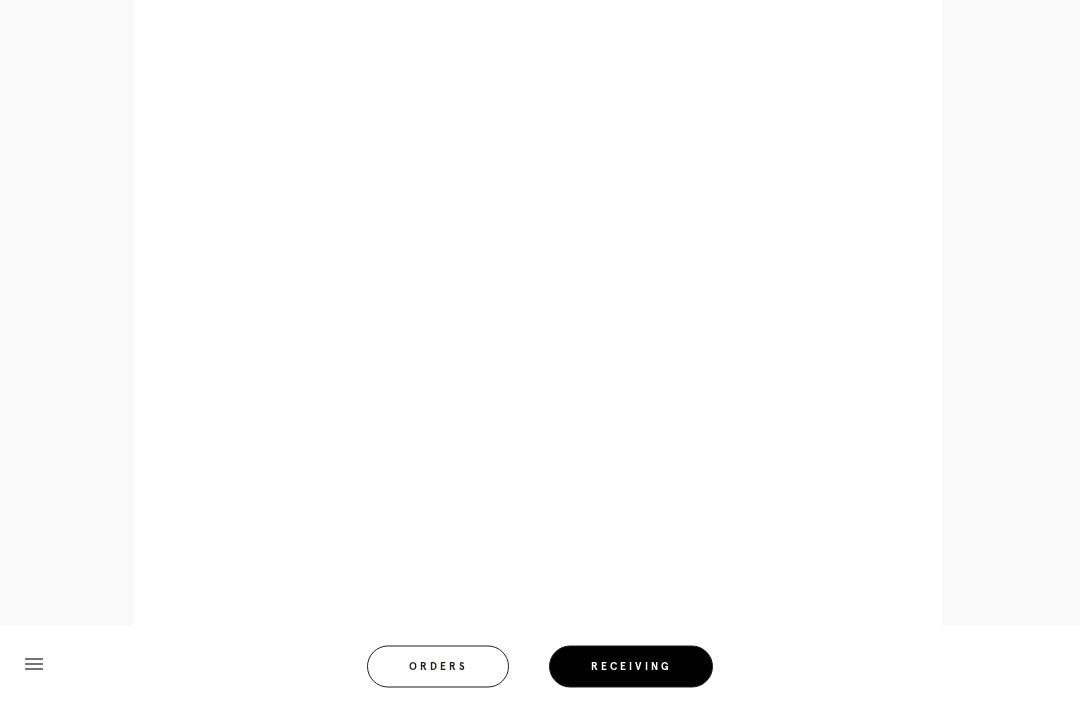 scroll, scrollTop: 858, scrollLeft: 0, axis: vertical 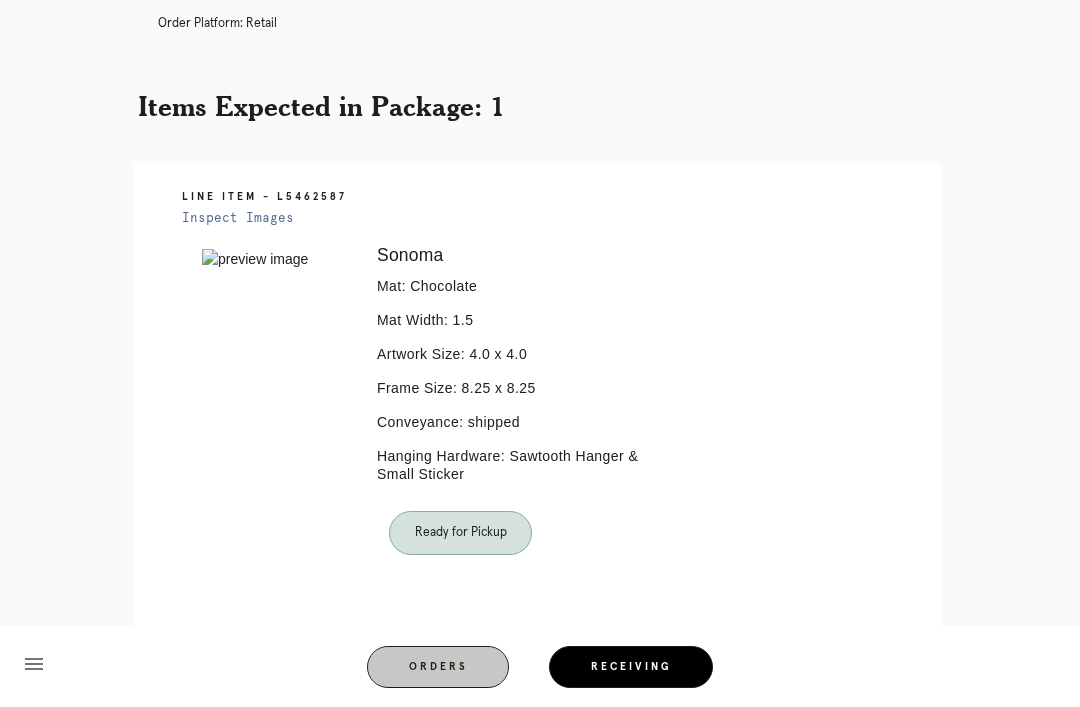 click on "Receiving" at bounding box center [631, 667] 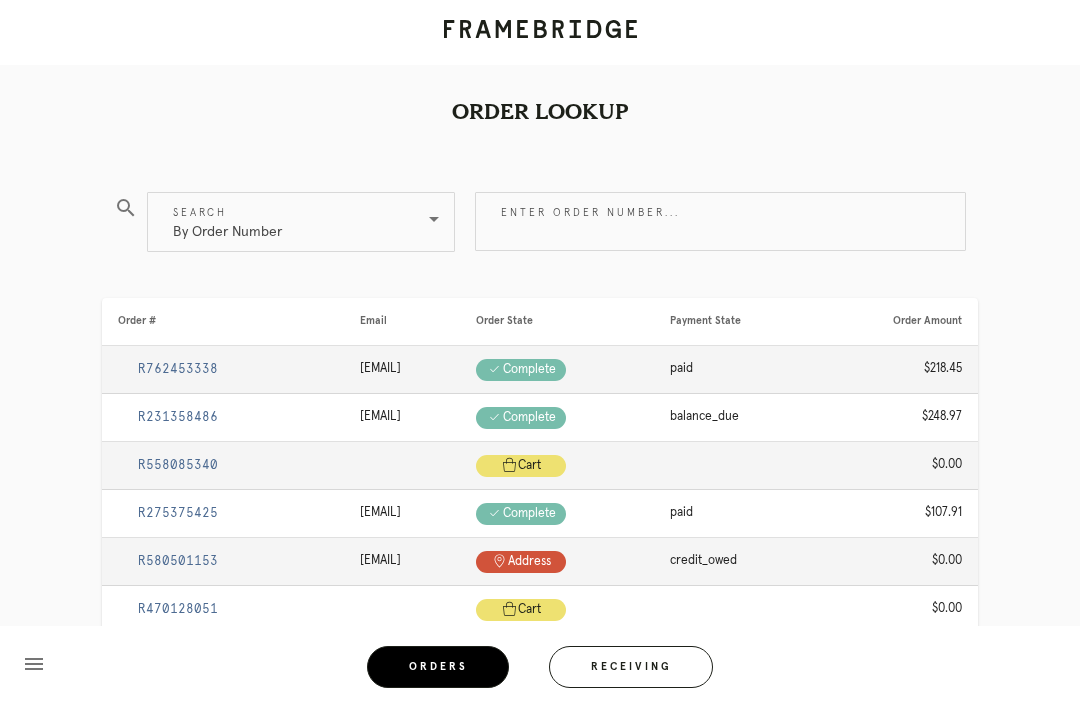 click on "Receiving" at bounding box center [631, 667] 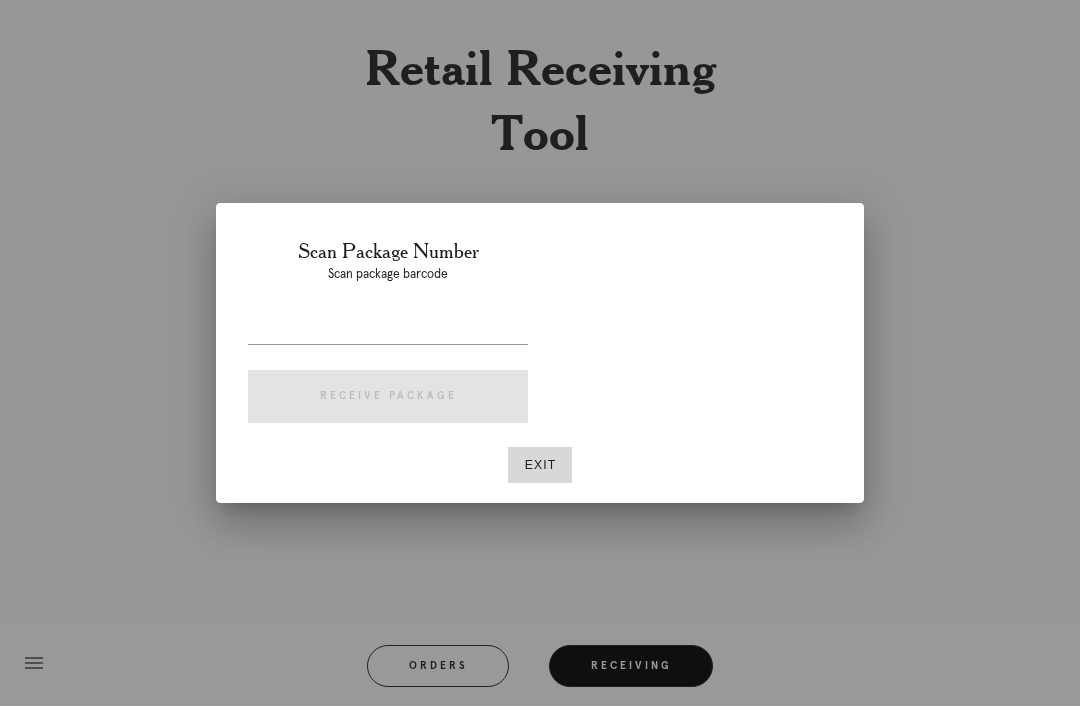 scroll, scrollTop: 64, scrollLeft: 0, axis: vertical 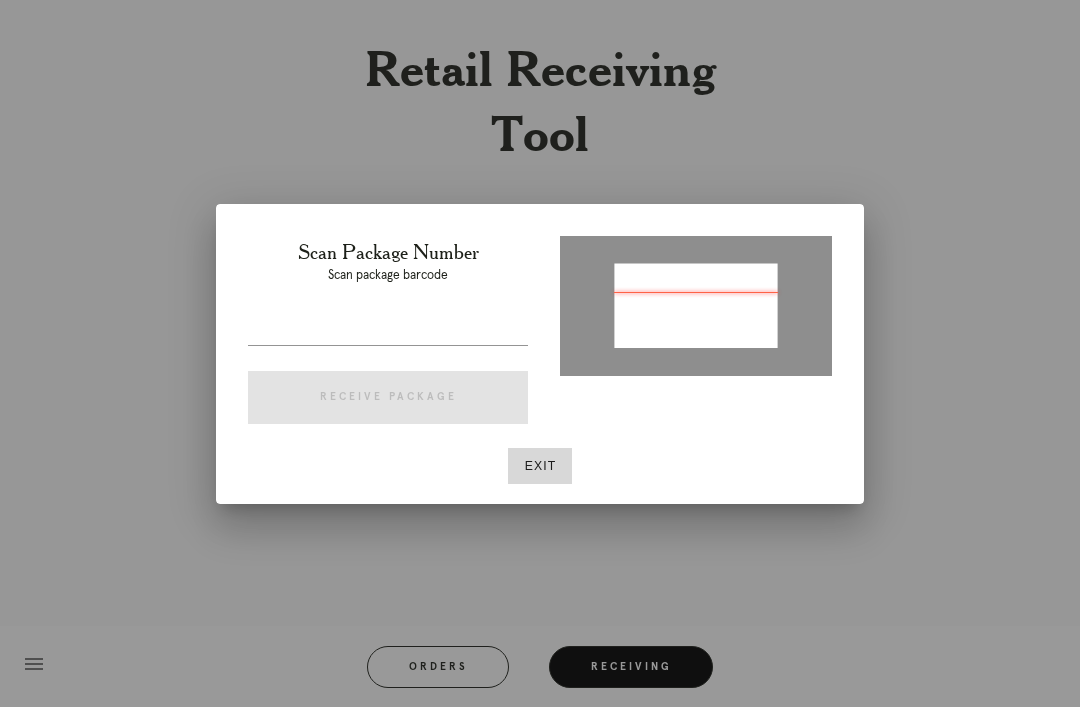 type on "P516900783314827" 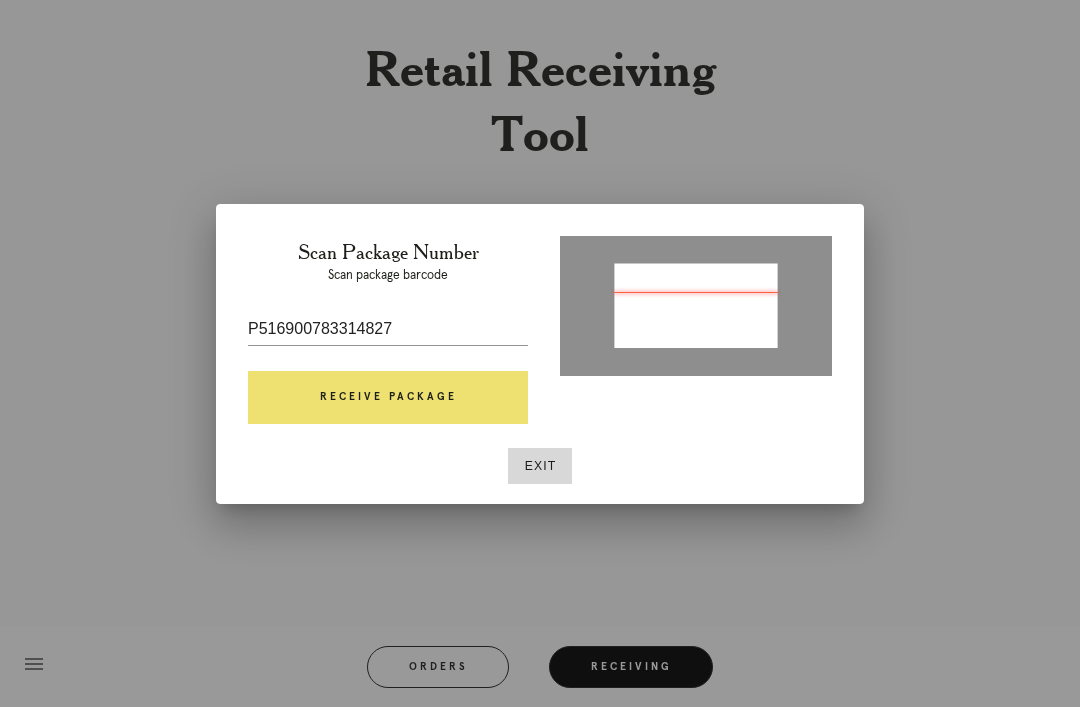 click on "Receive Package" at bounding box center (388, 398) 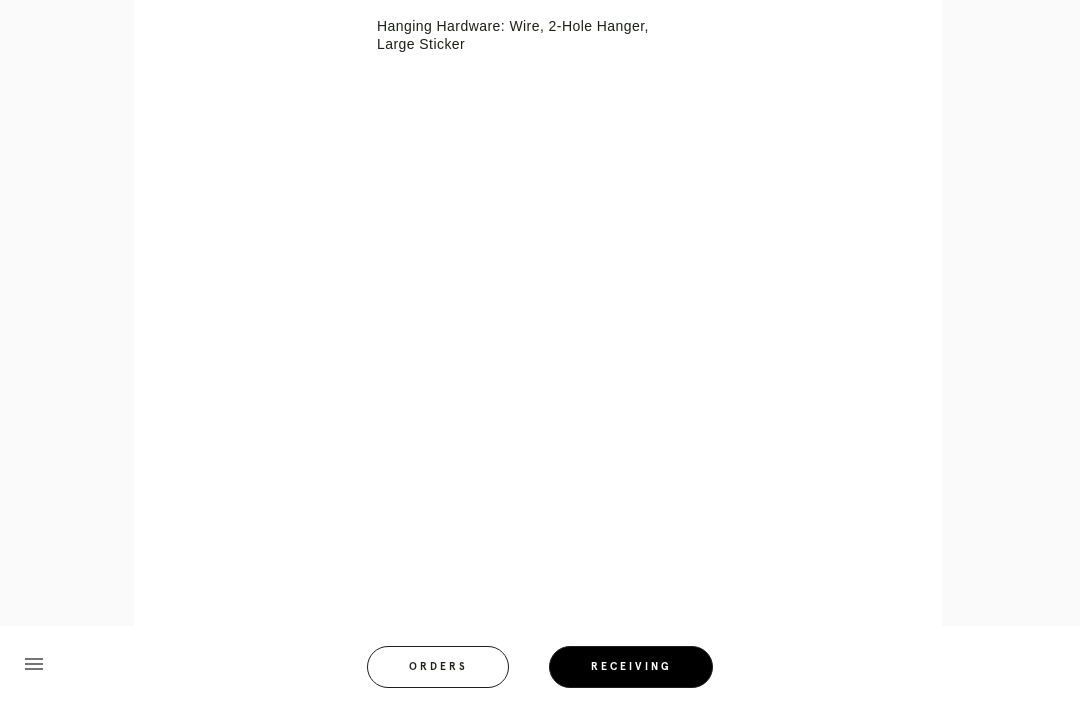 scroll, scrollTop: 1810, scrollLeft: 0, axis: vertical 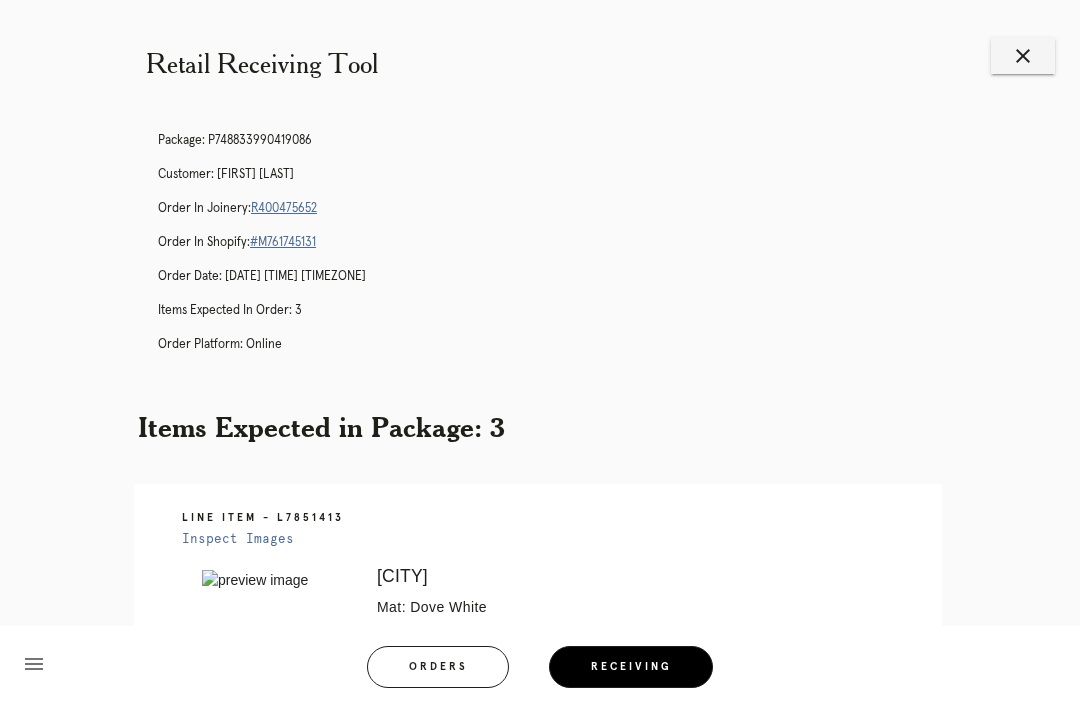 click on "Orders" at bounding box center (438, 667) 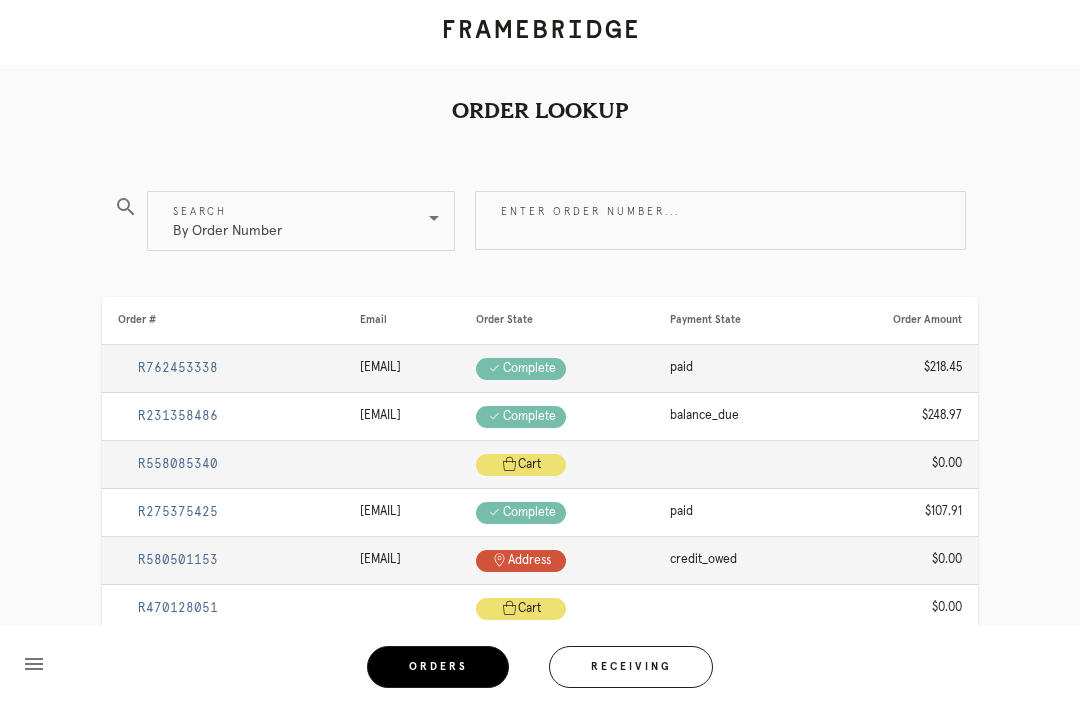 click on "Receiving" at bounding box center [631, 667] 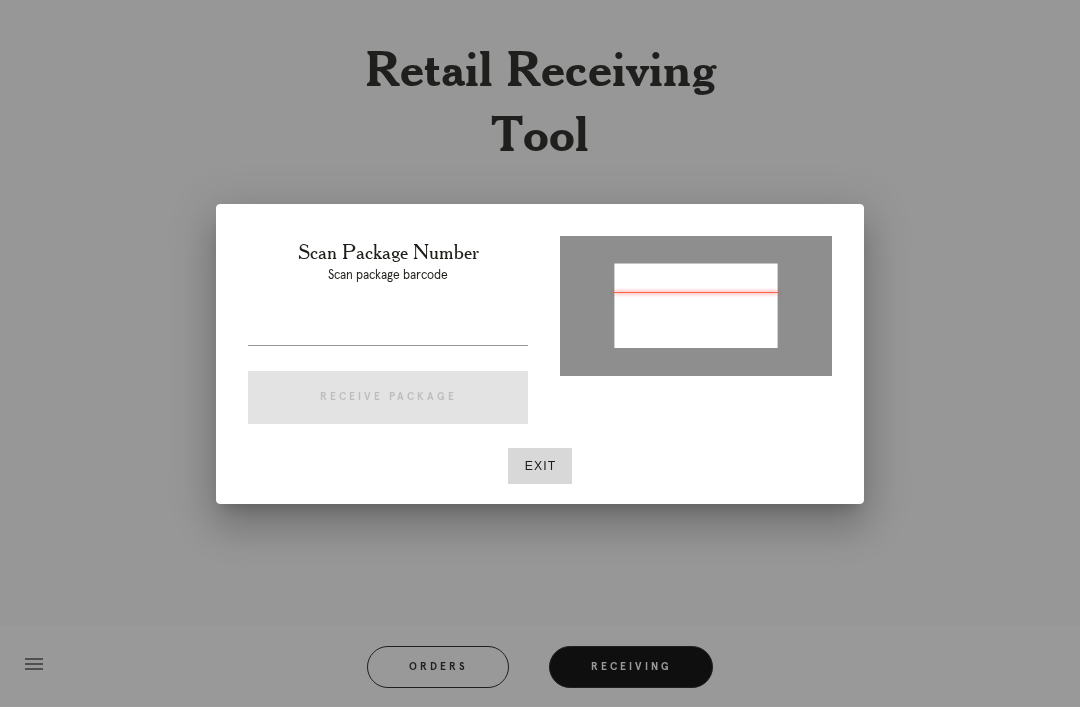 type on "P321240538779848" 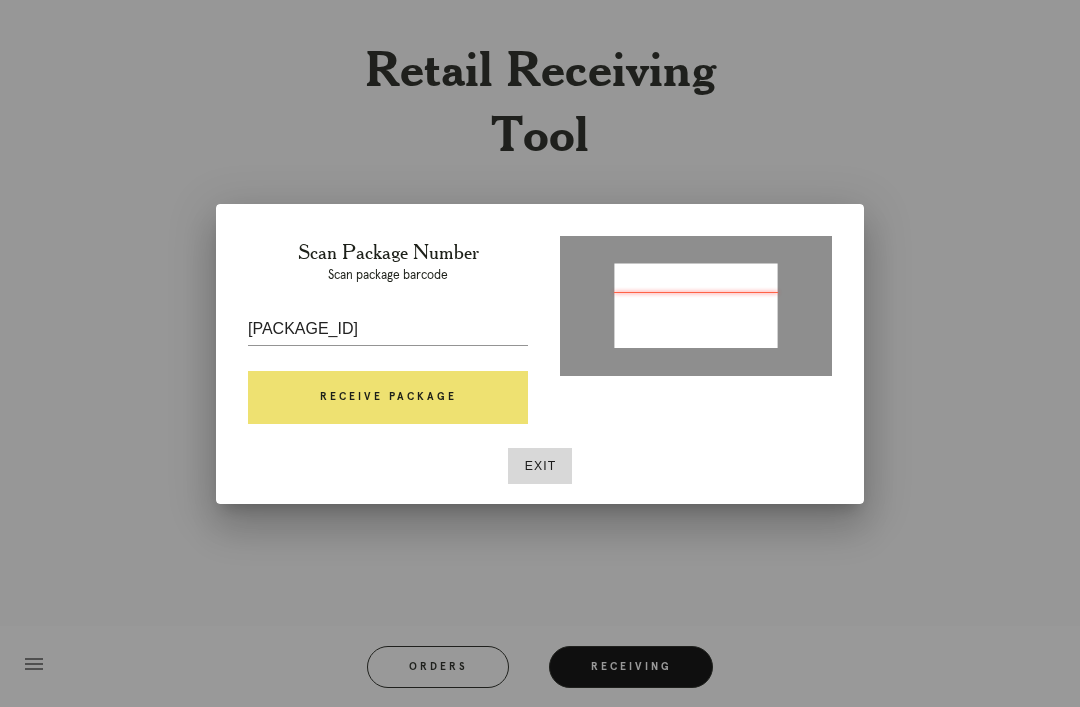 click on "Receive Package" at bounding box center (388, 398) 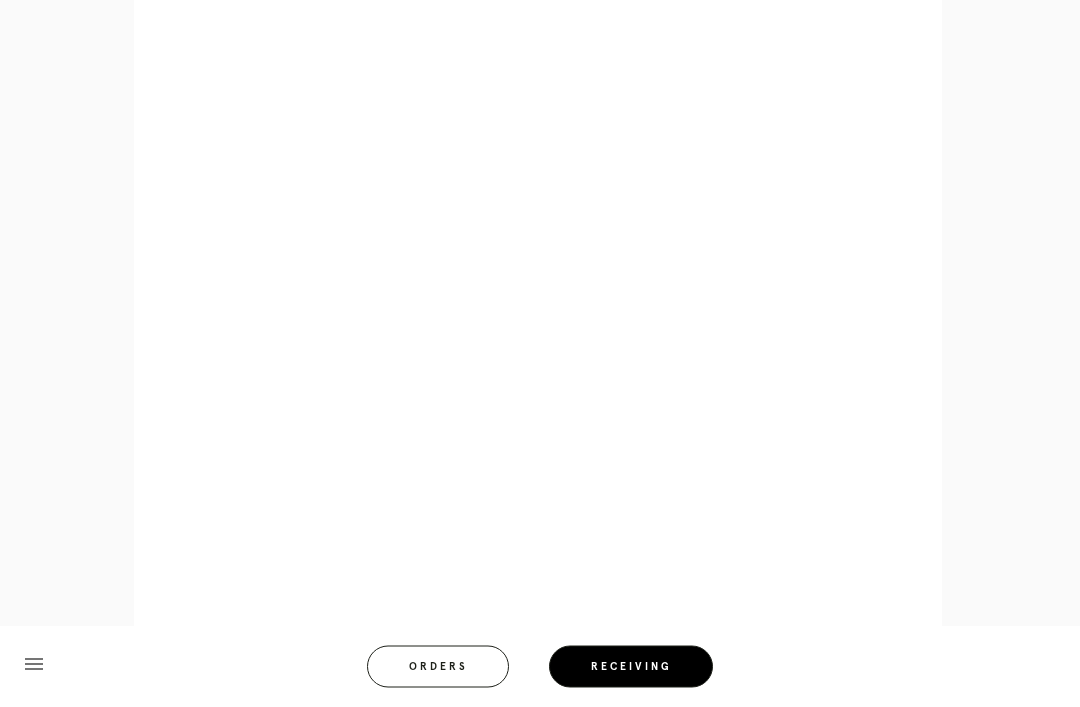 scroll, scrollTop: 897, scrollLeft: 0, axis: vertical 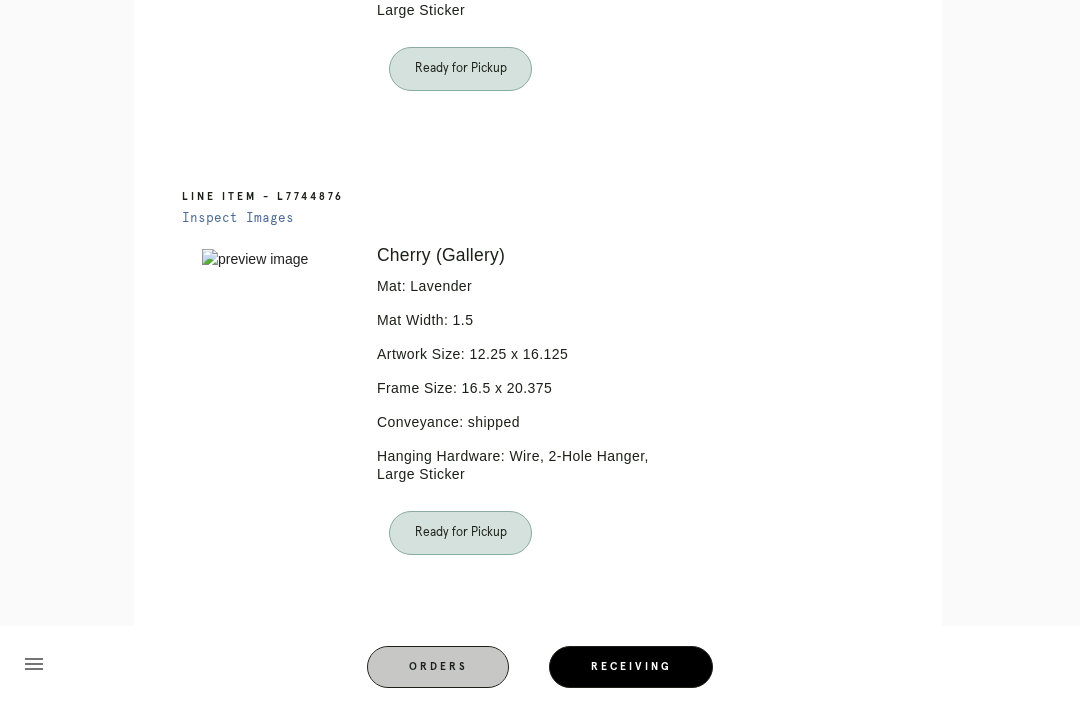 click on "Orders" at bounding box center (438, 667) 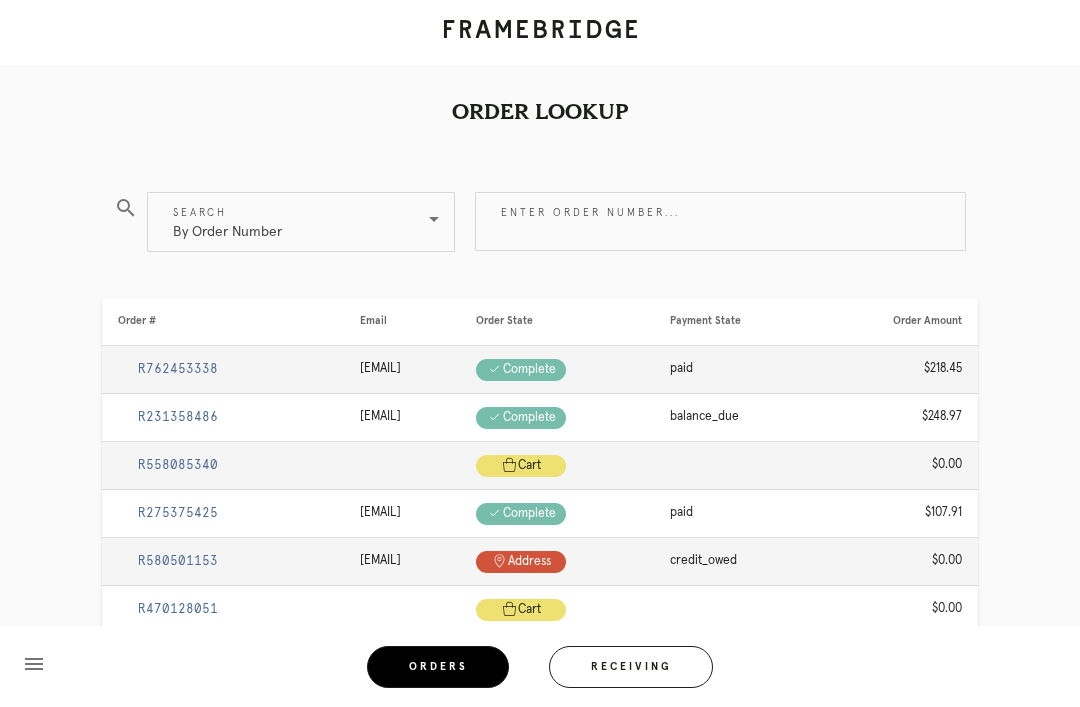 click on "Receiving" at bounding box center (631, 667) 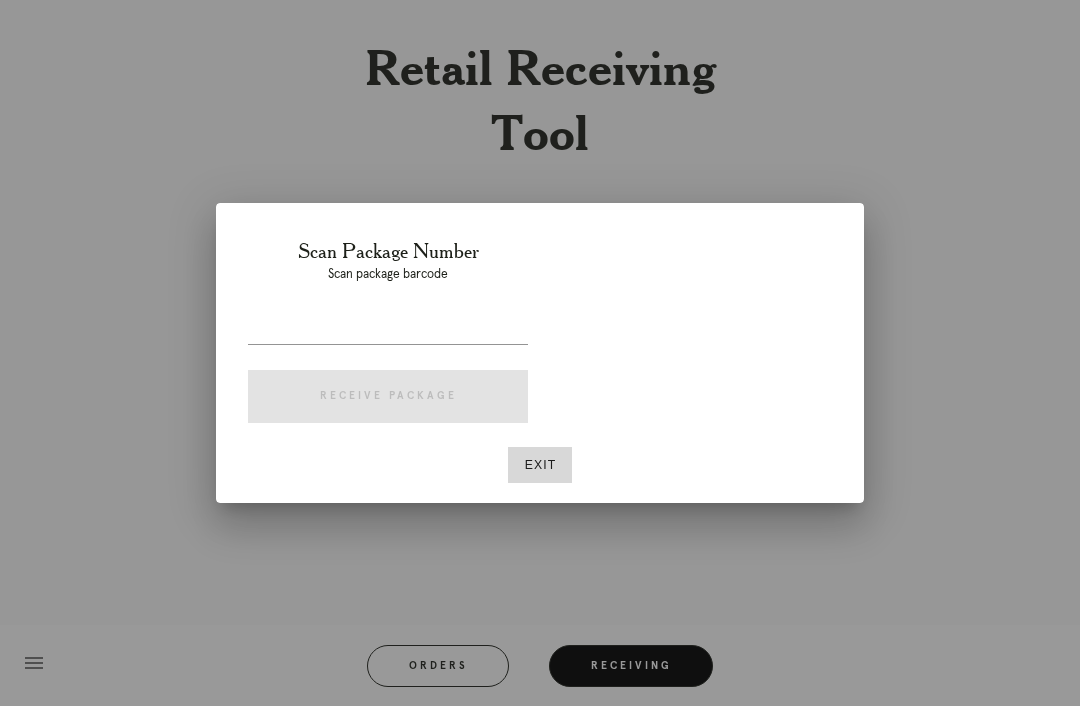 scroll, scrollTop: 64, scrollLeft: 0, axis: vertical 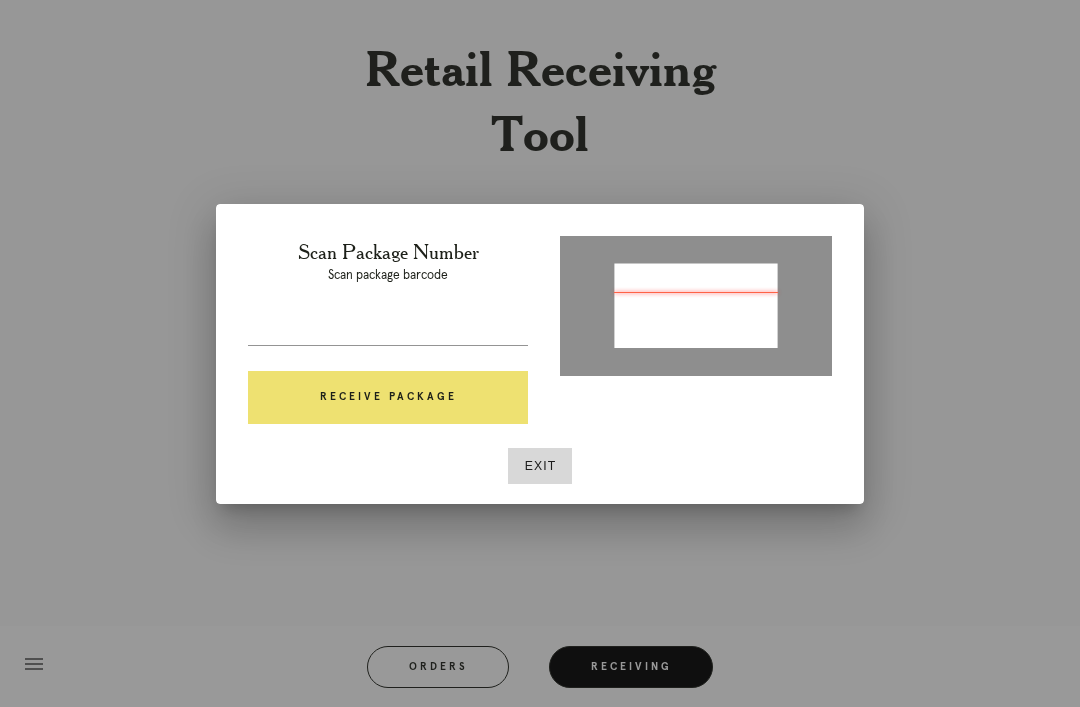type on "P834457186675823" 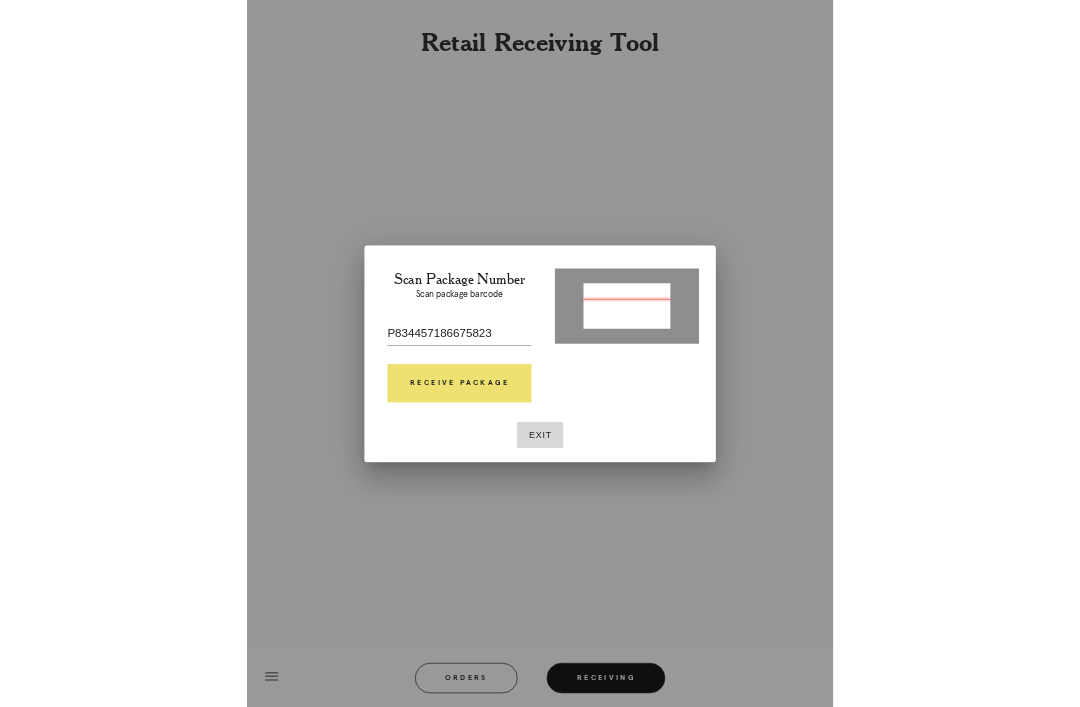 scroll, scrollTop: 64, scrollLeft: 0, axis: vertical 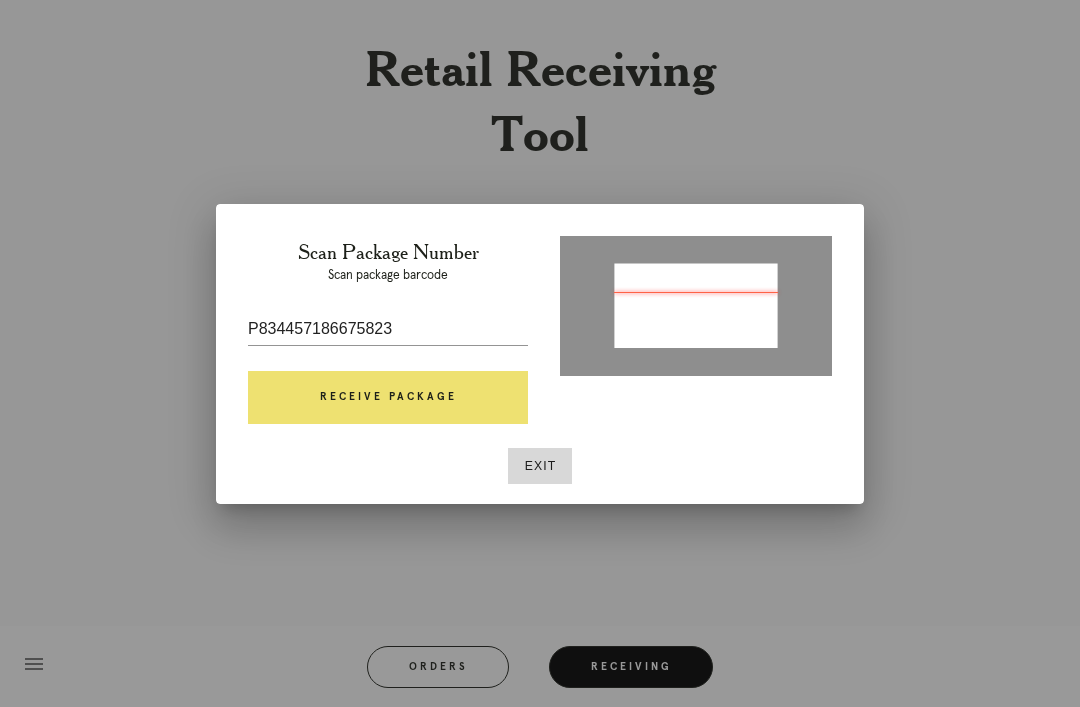 click on "Receive Package" at bounding box center [388, 398] 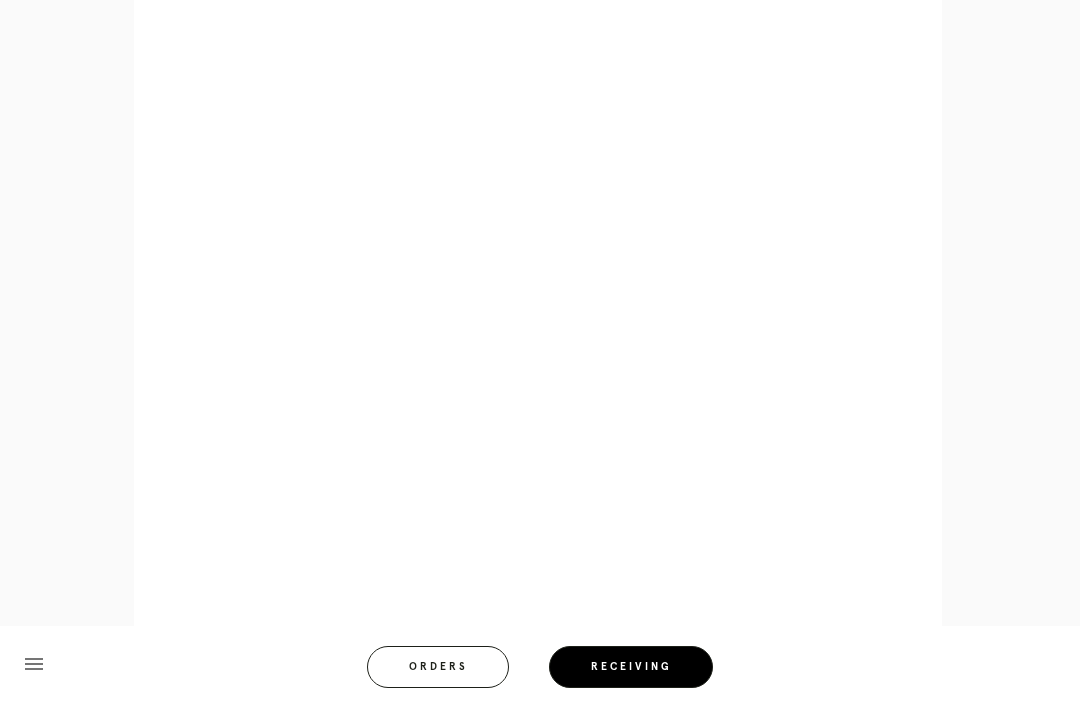 scroll, scrollTop: 858, scrollLeft: 0, axis: vertical 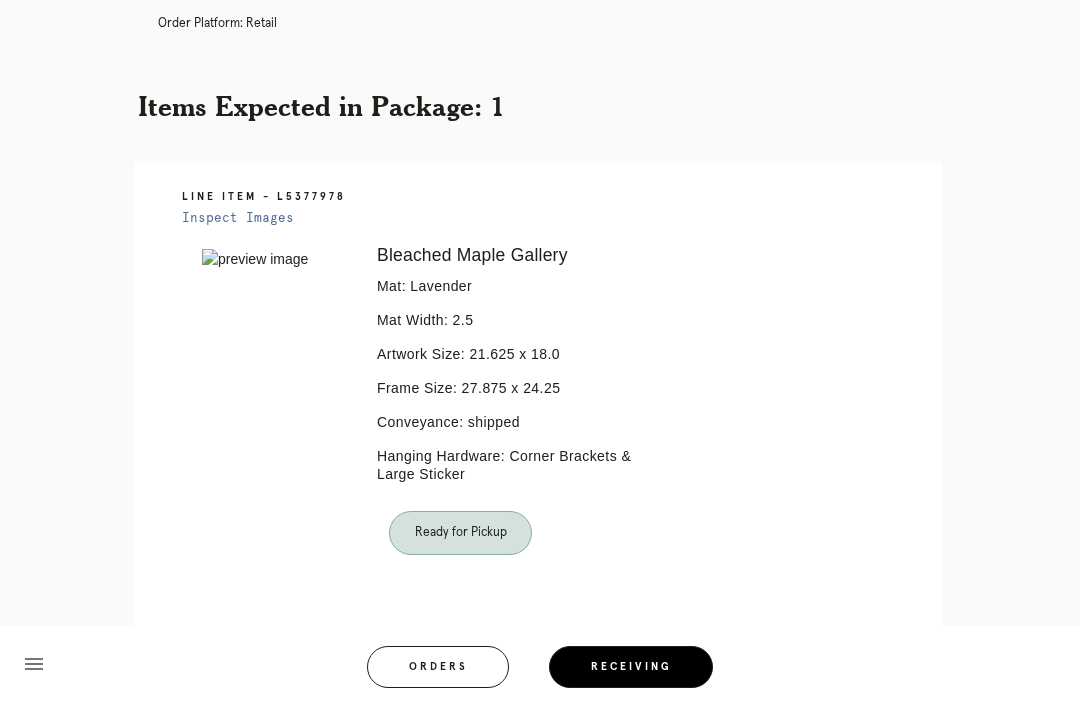 click on "Orders" at bounding box center [438, 667] 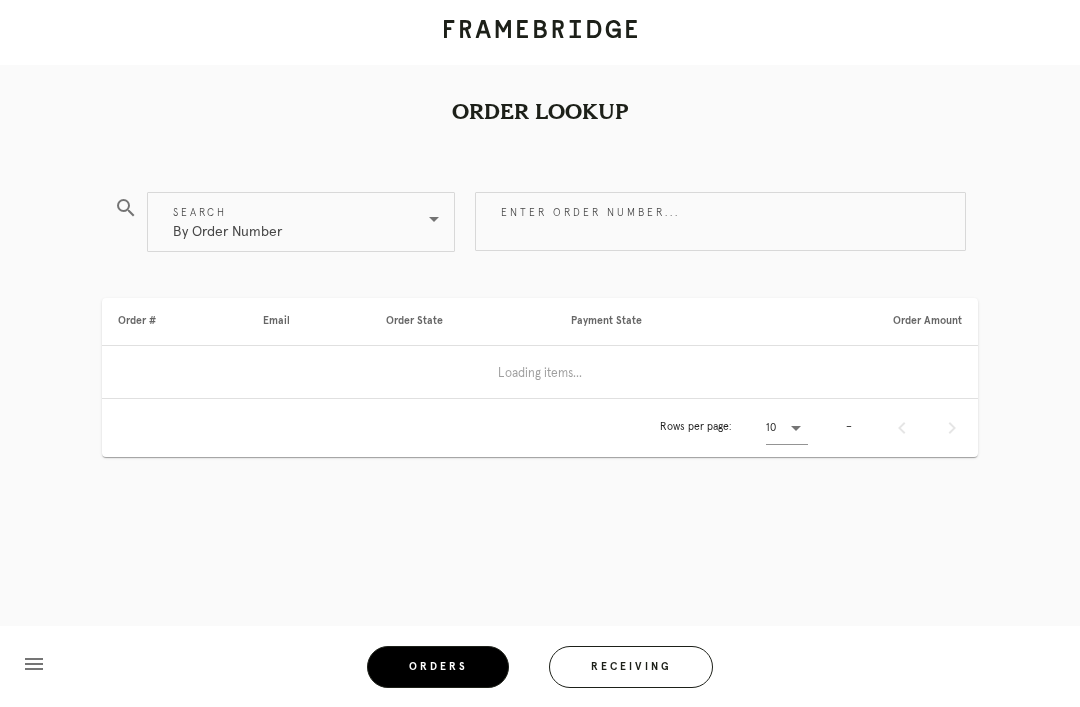 scroll, scrollTop: 0, scrollLeft: 0, axis: both 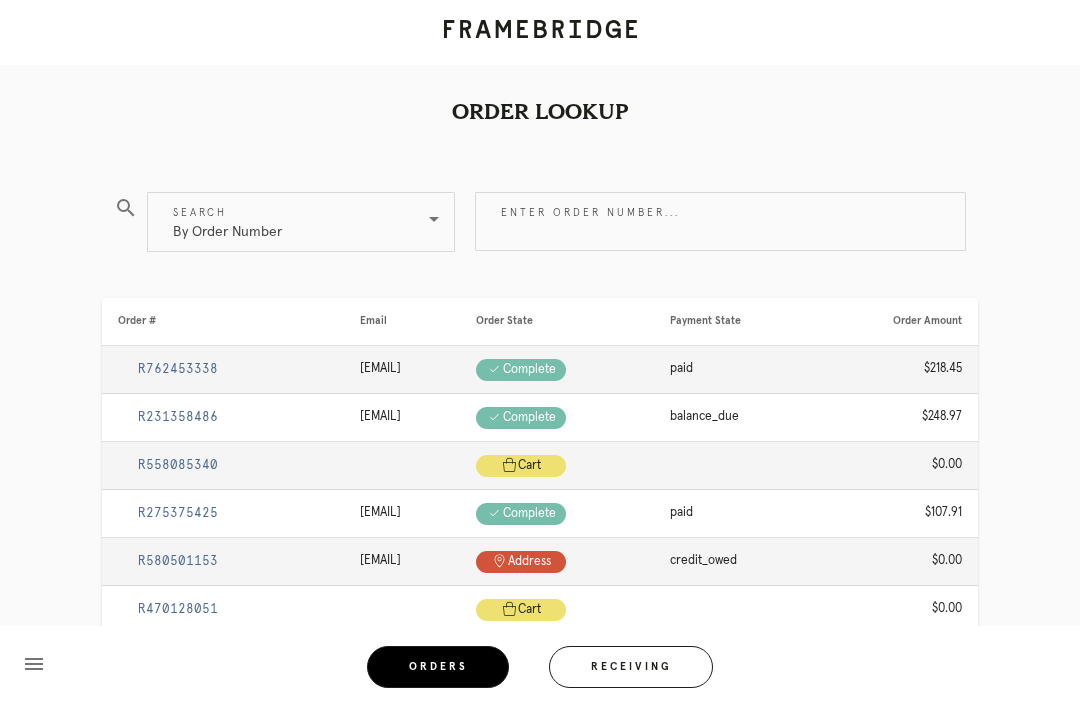click on "Receiving" at bounding box center [631, 667] 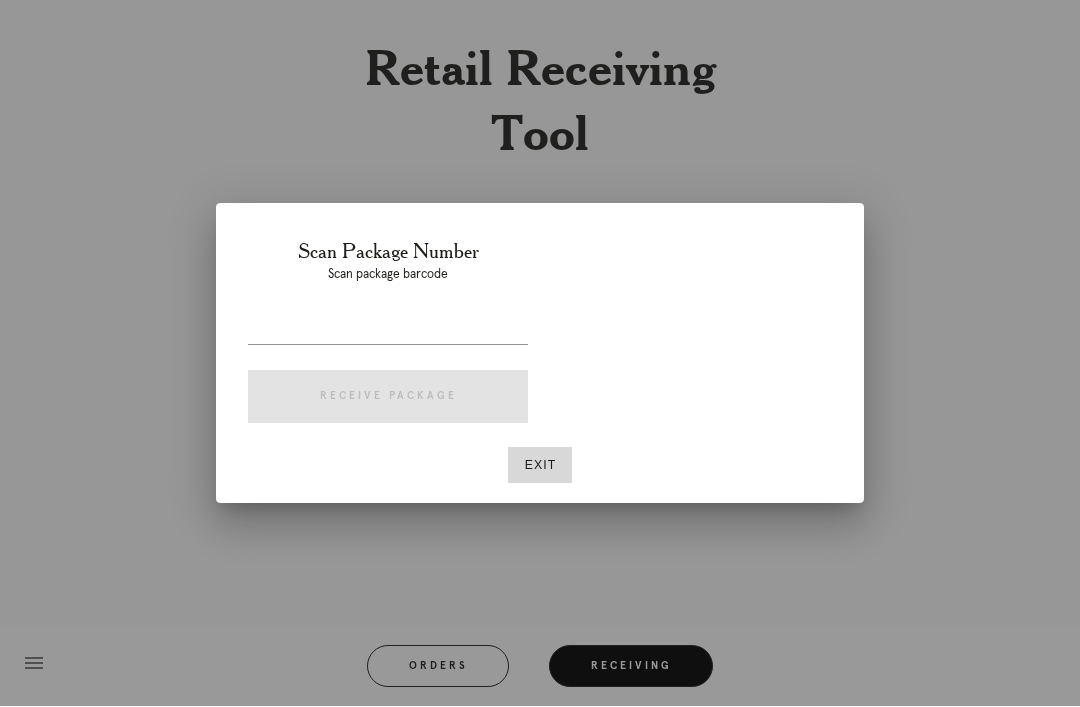 scroll, scrollTop: 64, scrollLeft: 0, axis: vertical 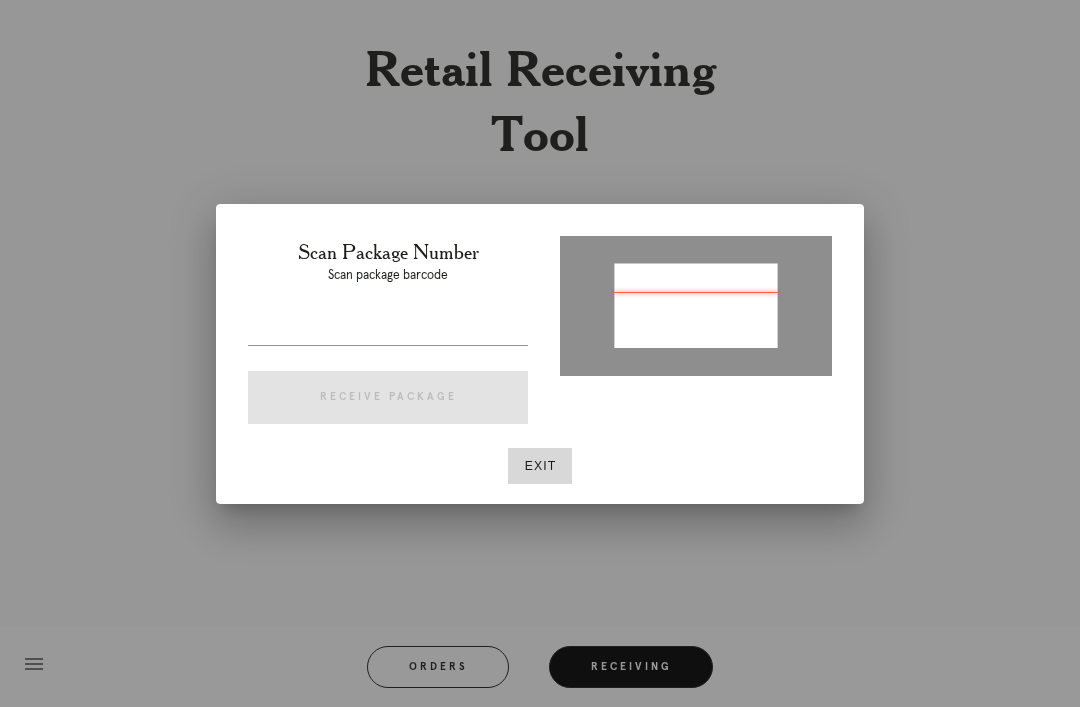 type on "P282400008014971" 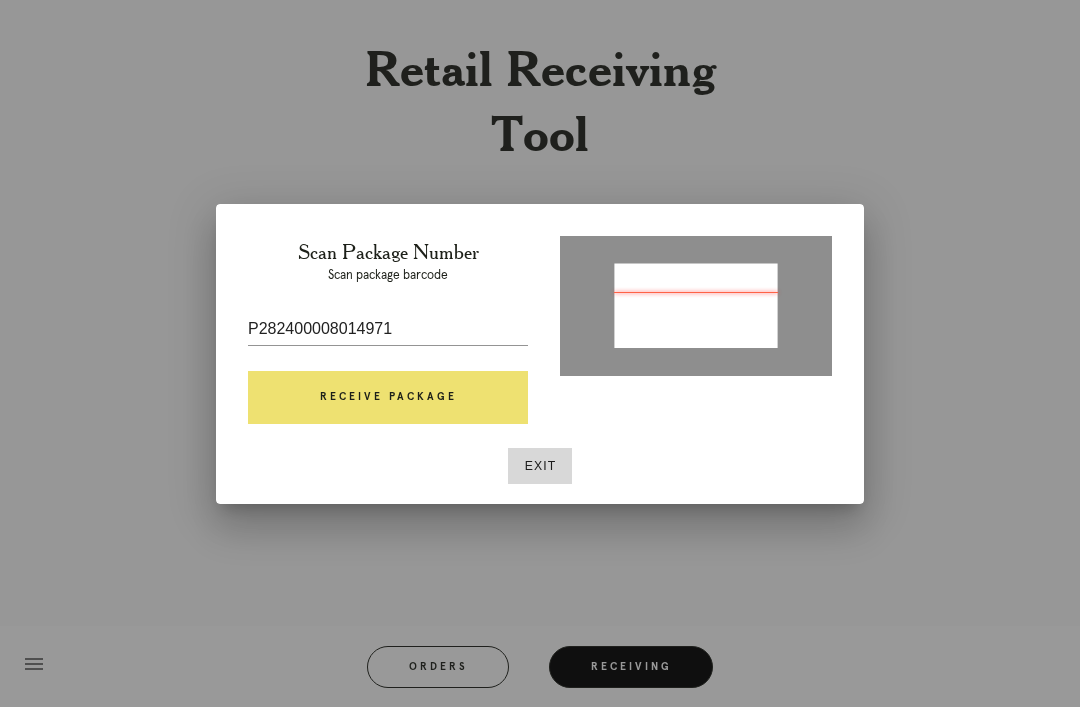 click on "Receive Package" at bounding box center [388, 398] 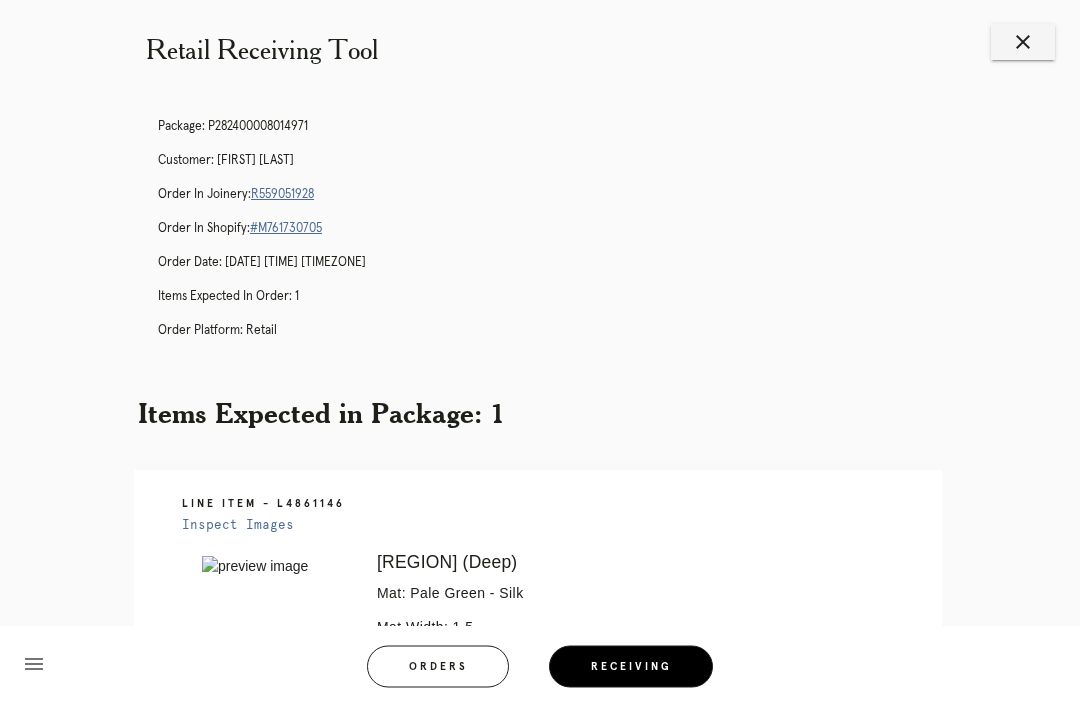 scroll, scrollTop: 0, scrollLeft: 0, axis: both 